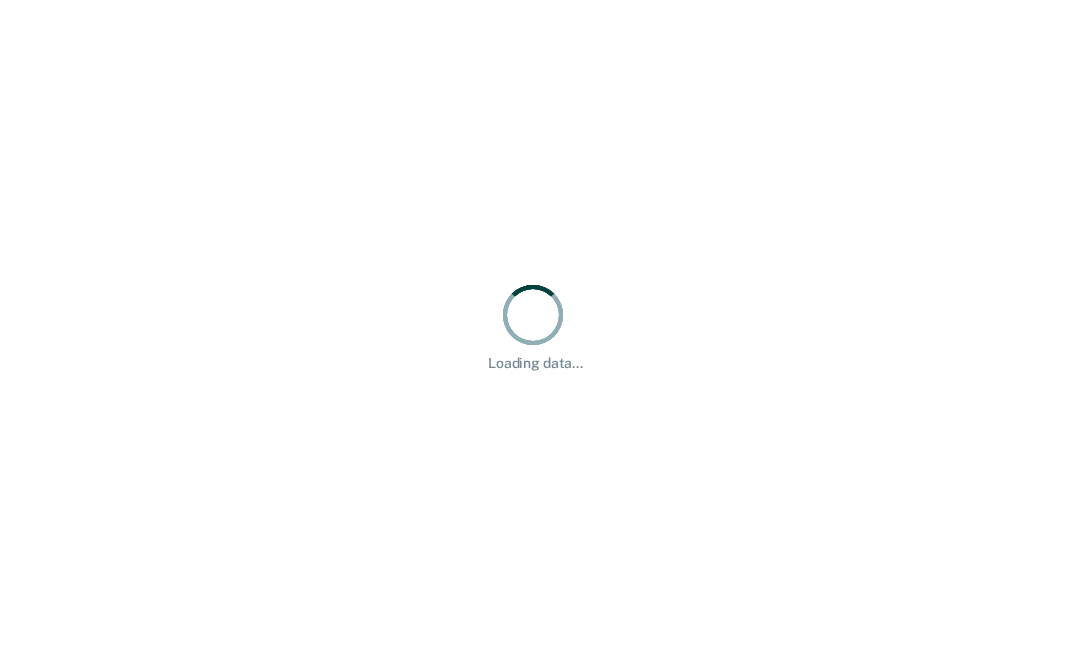 scroll, scrollTop: 0, scrollLeft: 0, axis: both 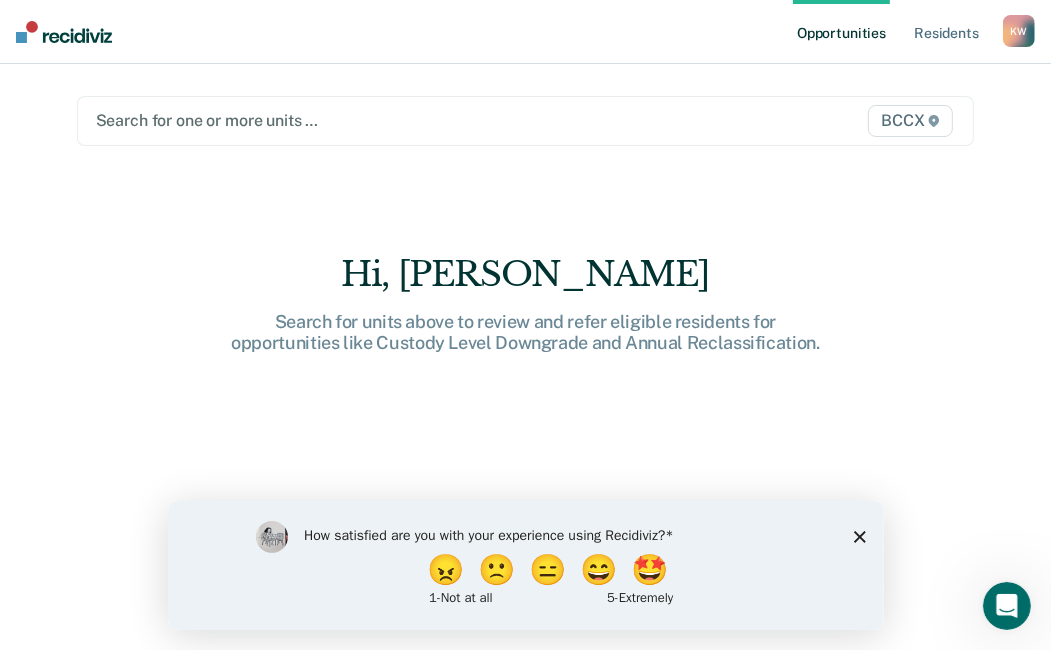 click on "Hi, [PERSON_NAME] Search for units above to review and refer eligible residents for
opportunities like Custody Level Downgrade and Annual Reclassification." at bounding box center (526, 467) 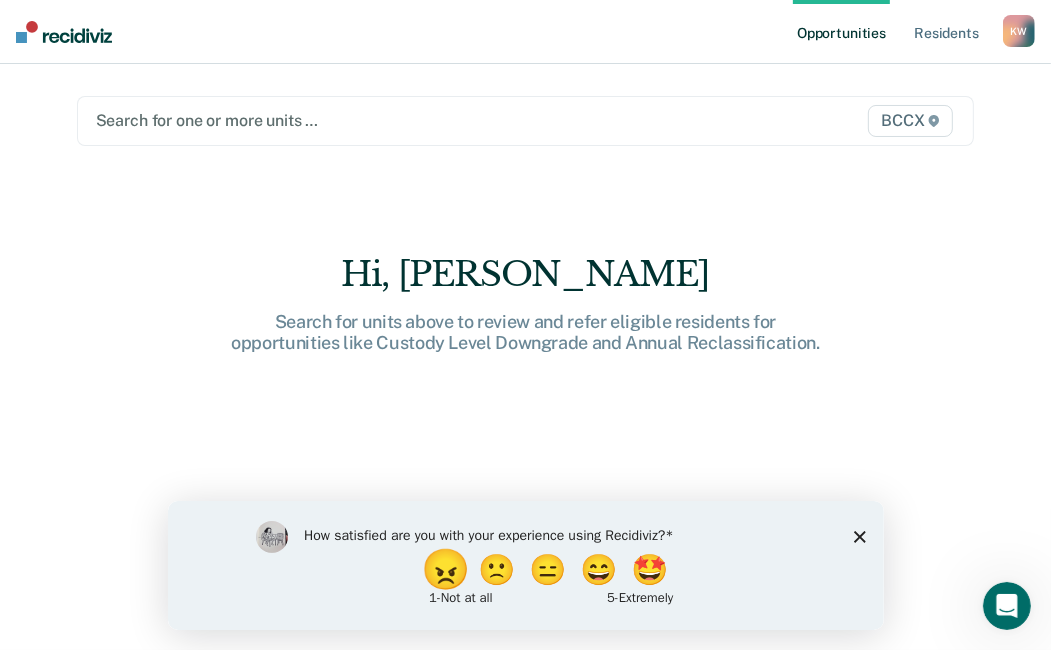 click on "😠" at bounding box center (447, 569) 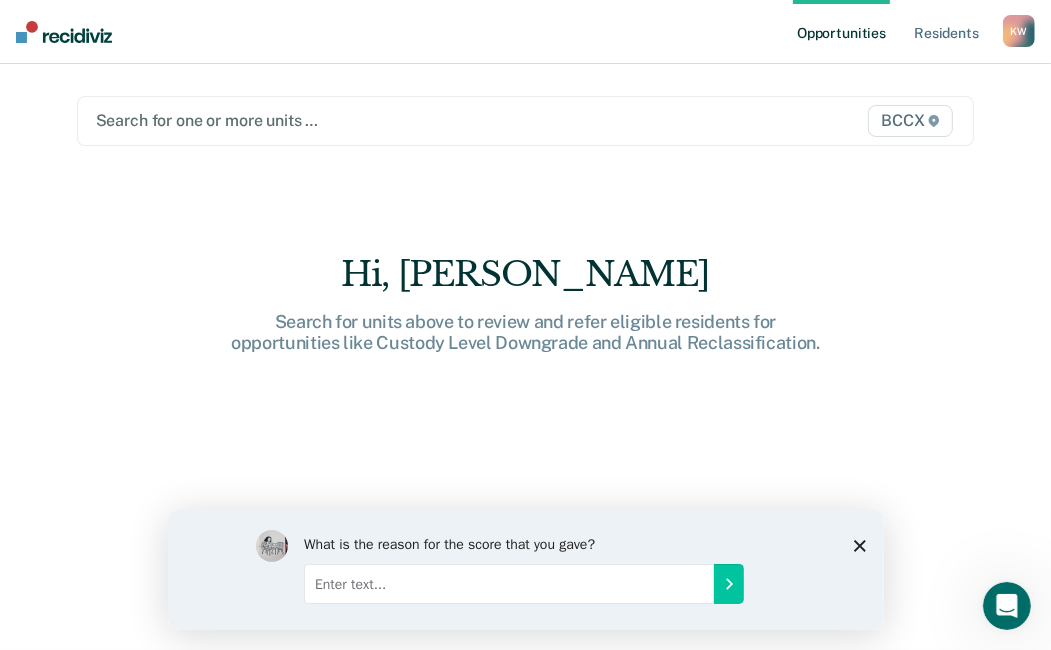click at bounding box center (508, 583) 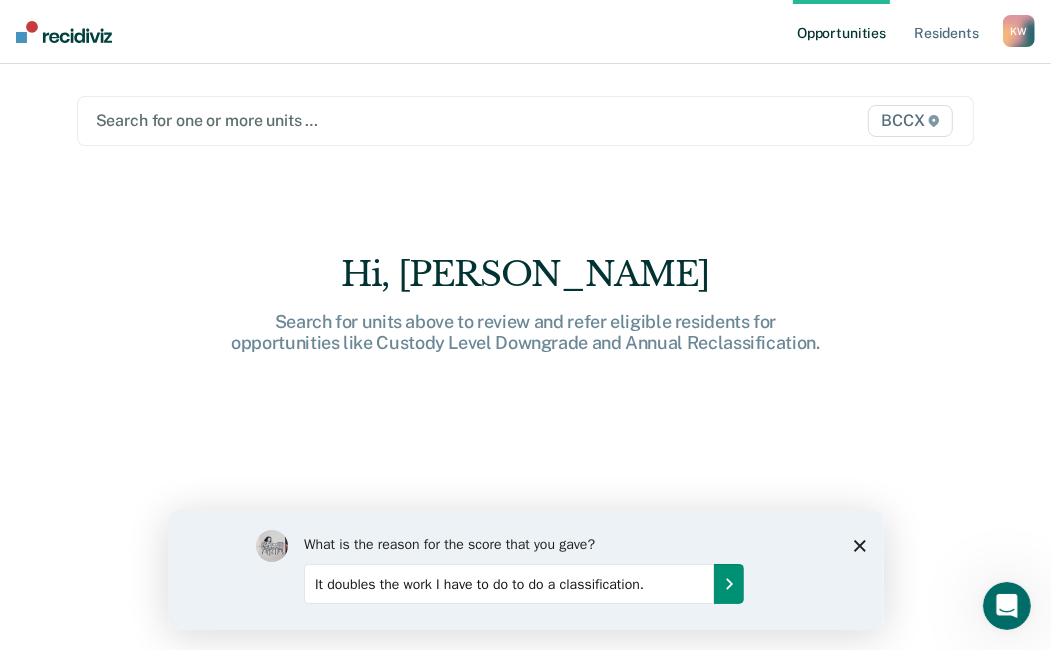 type on "It doubles the work I have to do to do a classification." 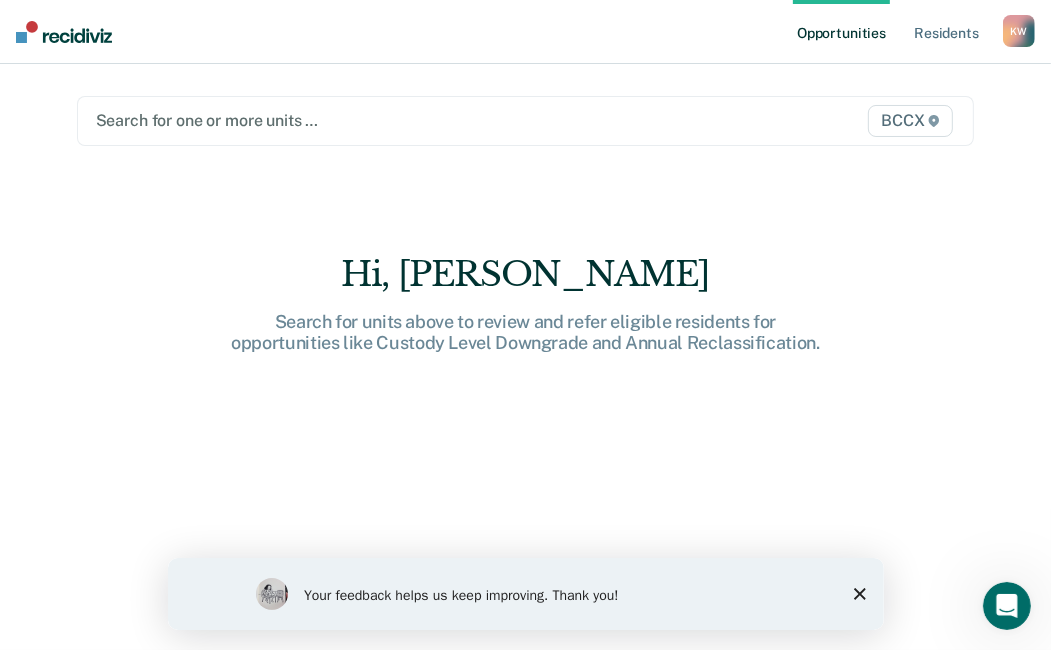 drag, startPoint x: 853, startPoint y: 589, endPoint x: 1016, endPoint y: 1134, distance: 568.8532 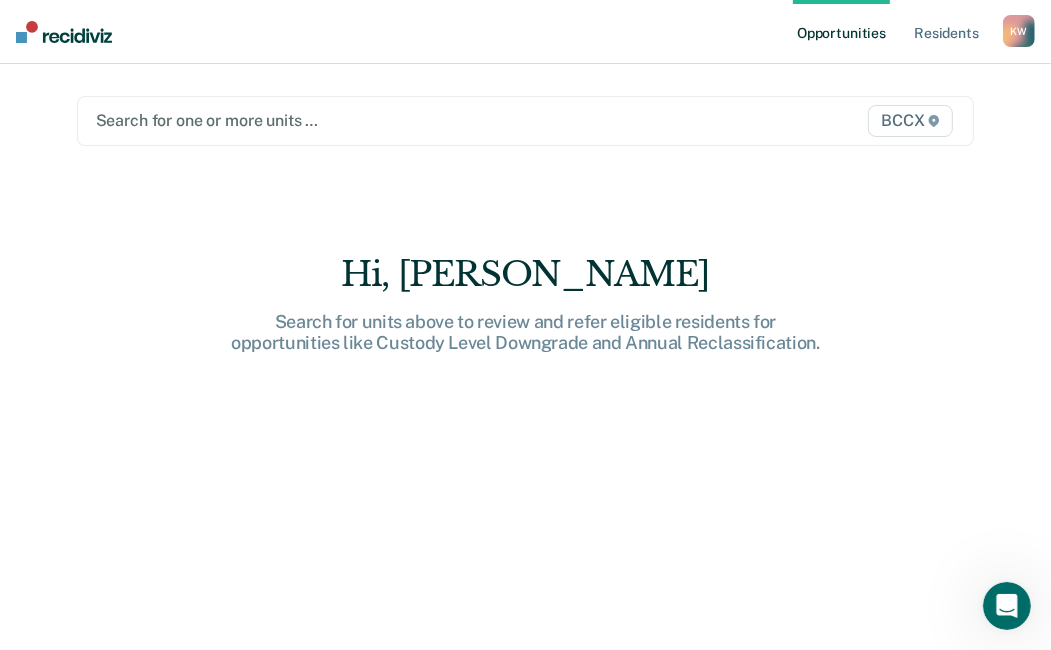 click at bounding box center (396, 120) 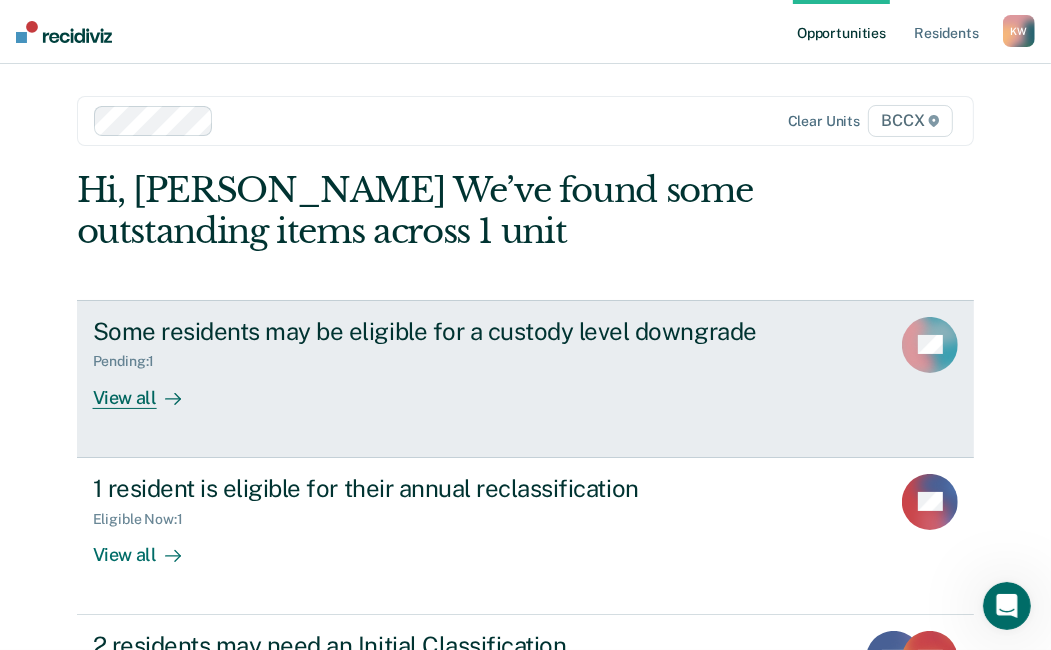 click on "View all" at bounding box center [149, 389] 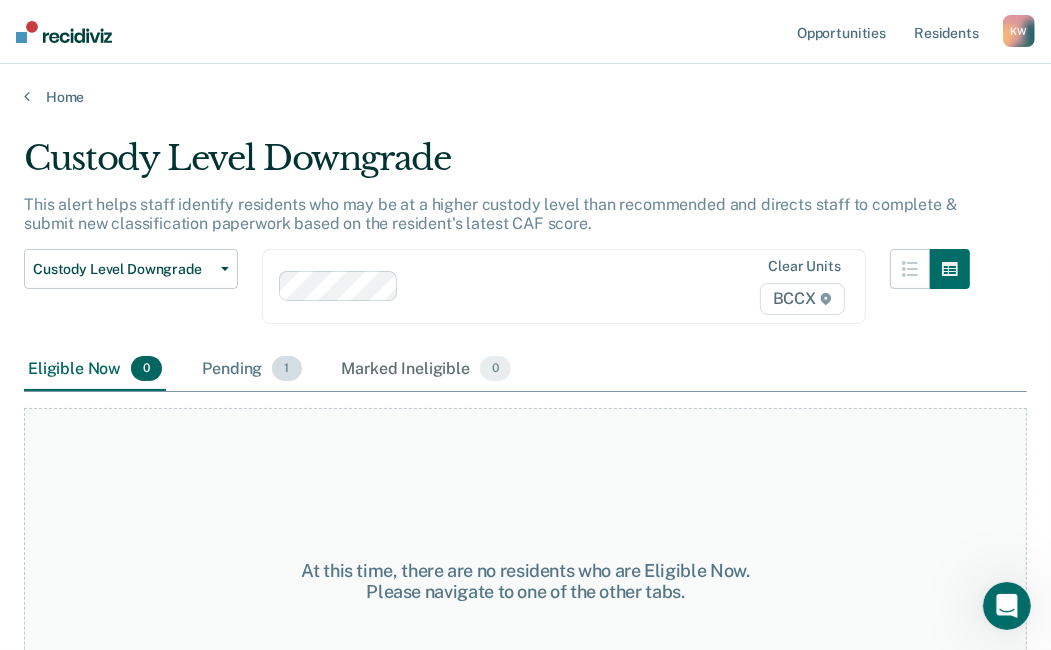 click on "Pending 1" at bounding box center [251, 370] 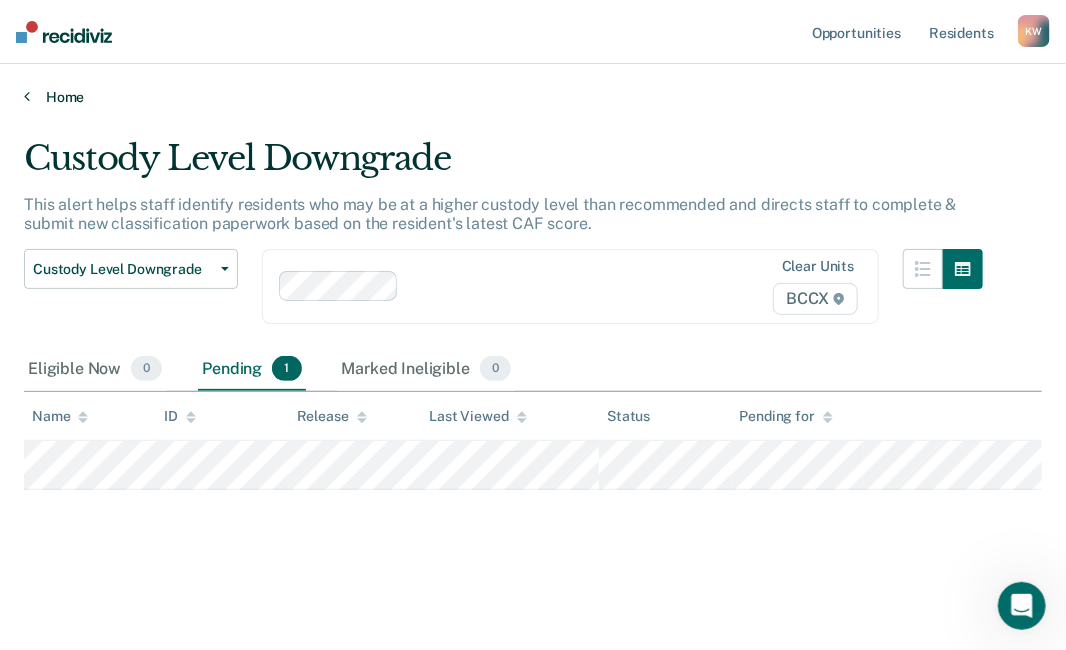 click on "Home" at bounding box center (533, 97) 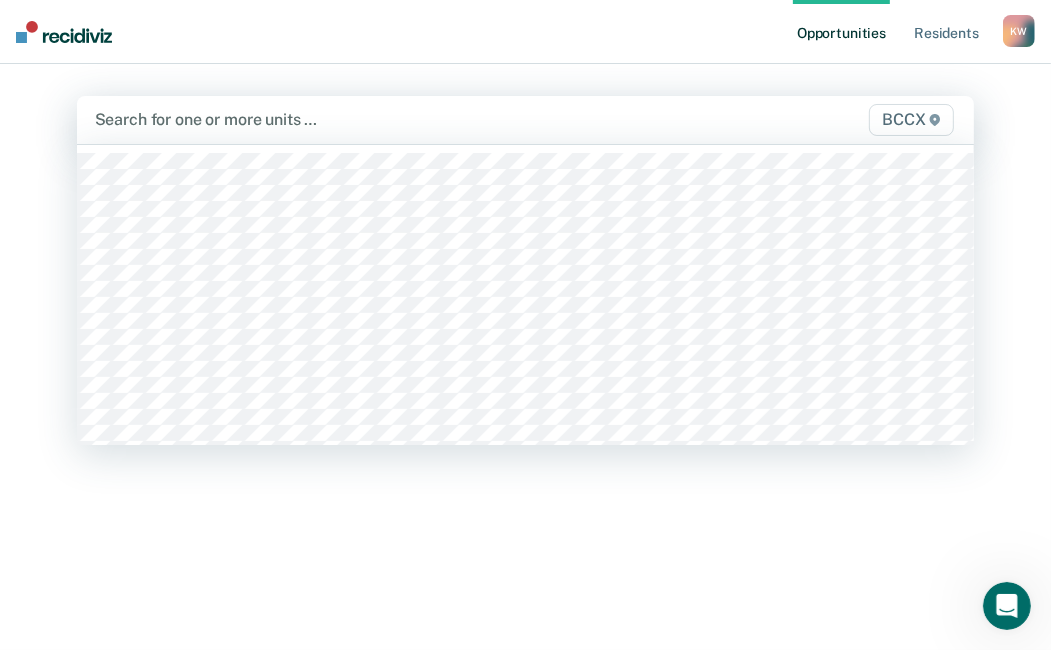 click at bounding box center [396, 119] 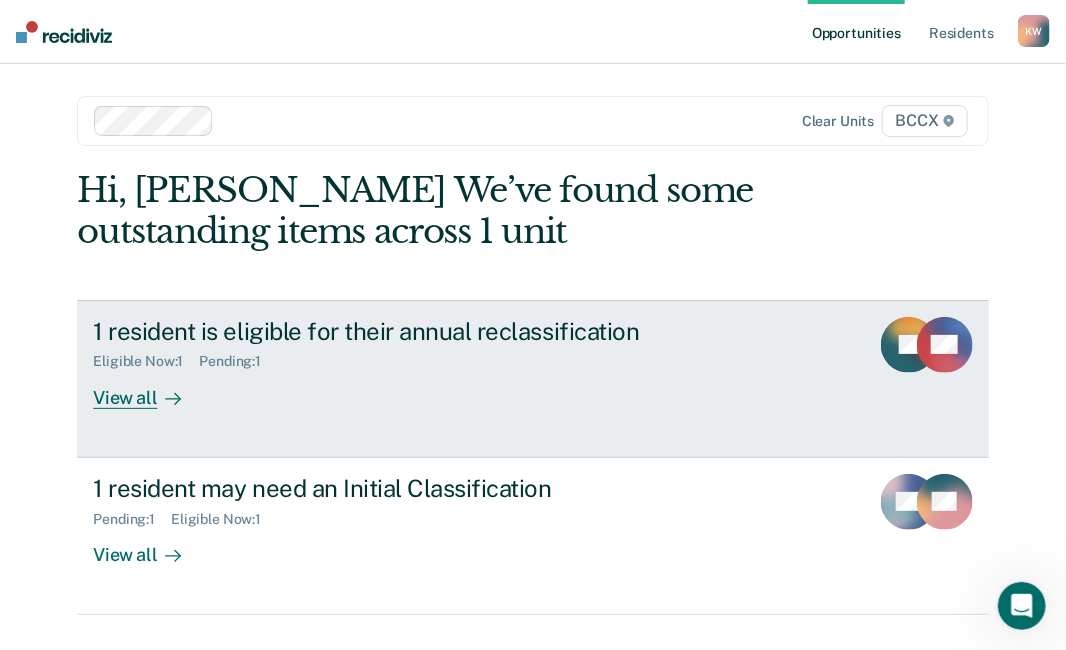 click on "View all" at bounding box center [149, 389] 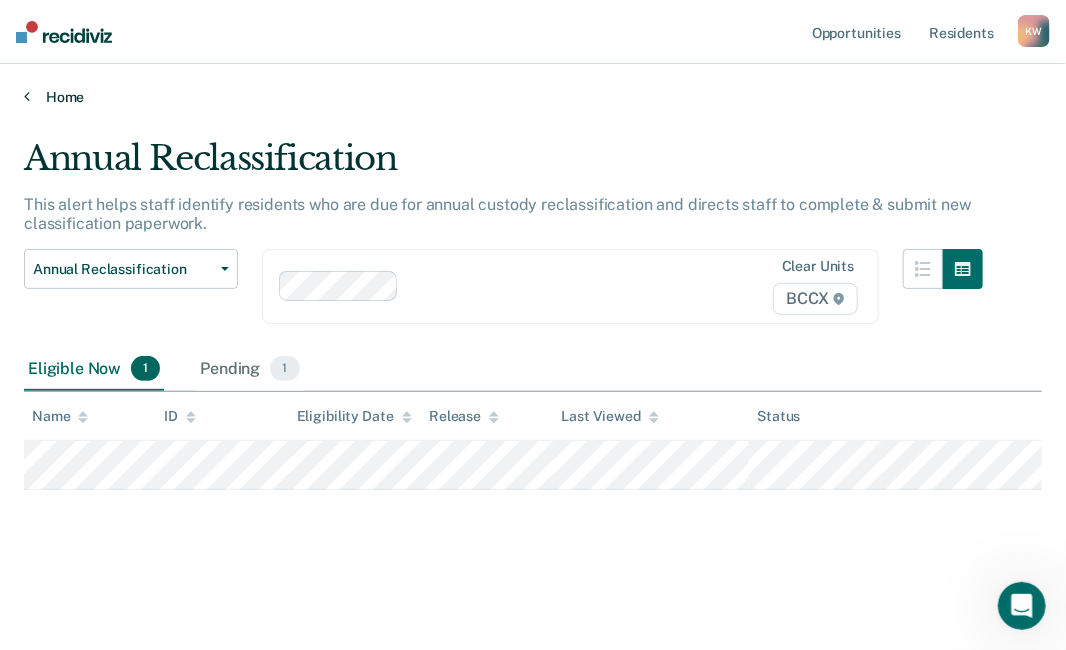 click on "Home" at bounding box center (533, 97) 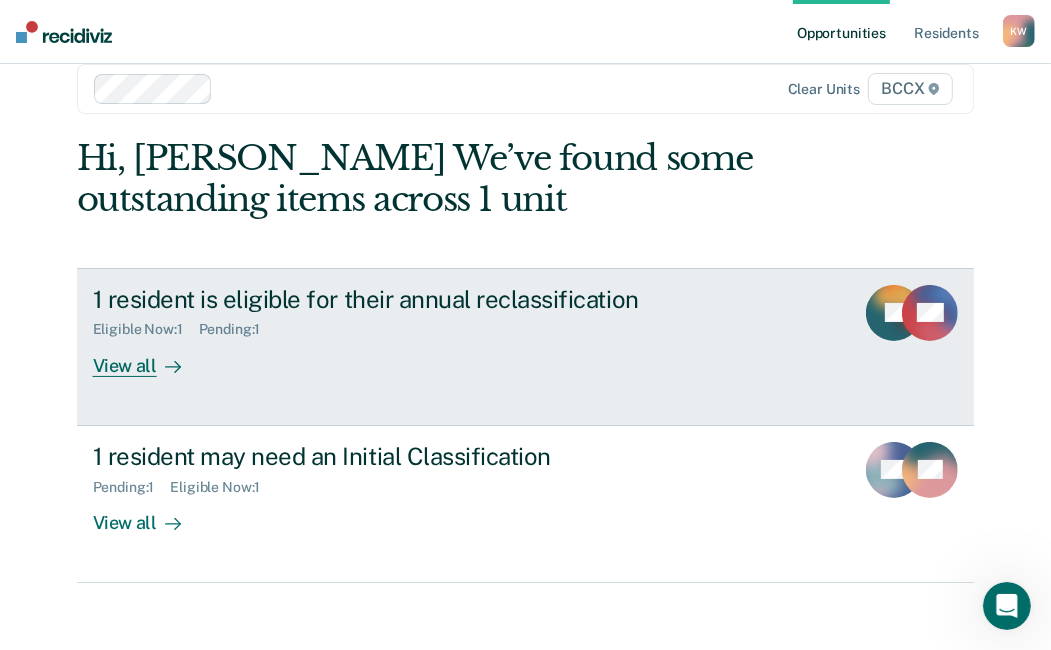 scroll, scrollTop: 44, scrollLeft: 0, axis: vertical 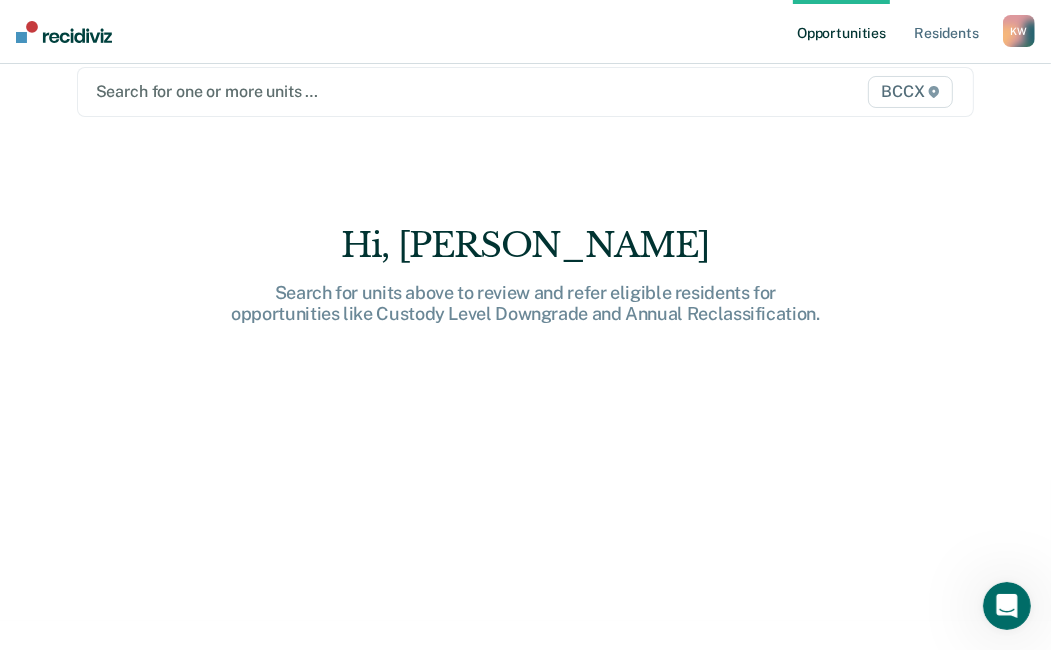 click at bounding box center (396, 91) 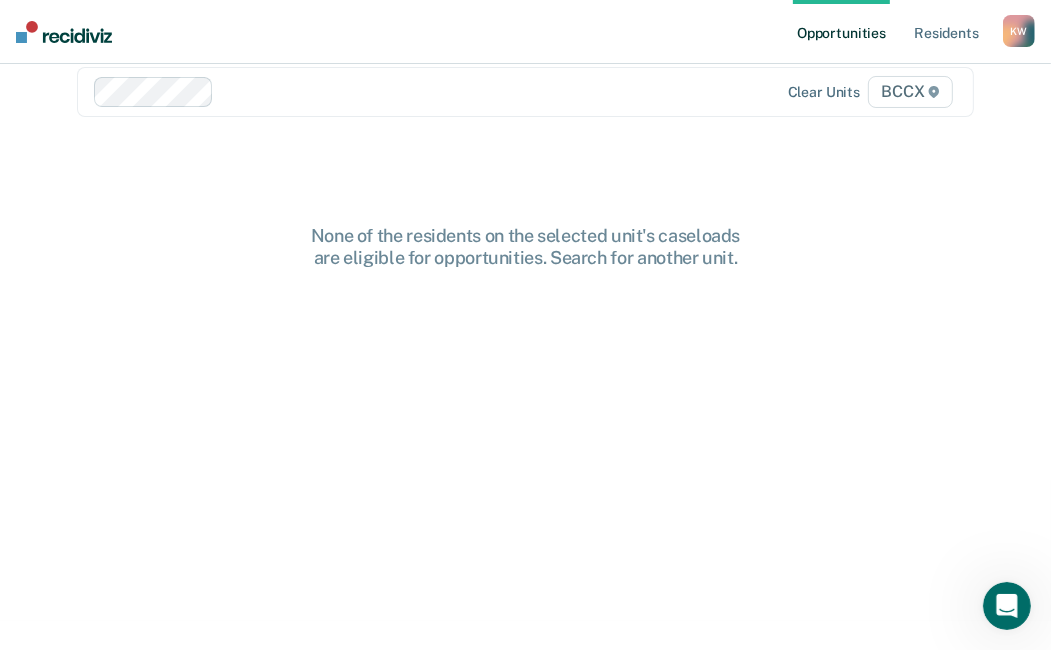 scroll, scrollTop: 0, scrollLeft: 0, axis: both 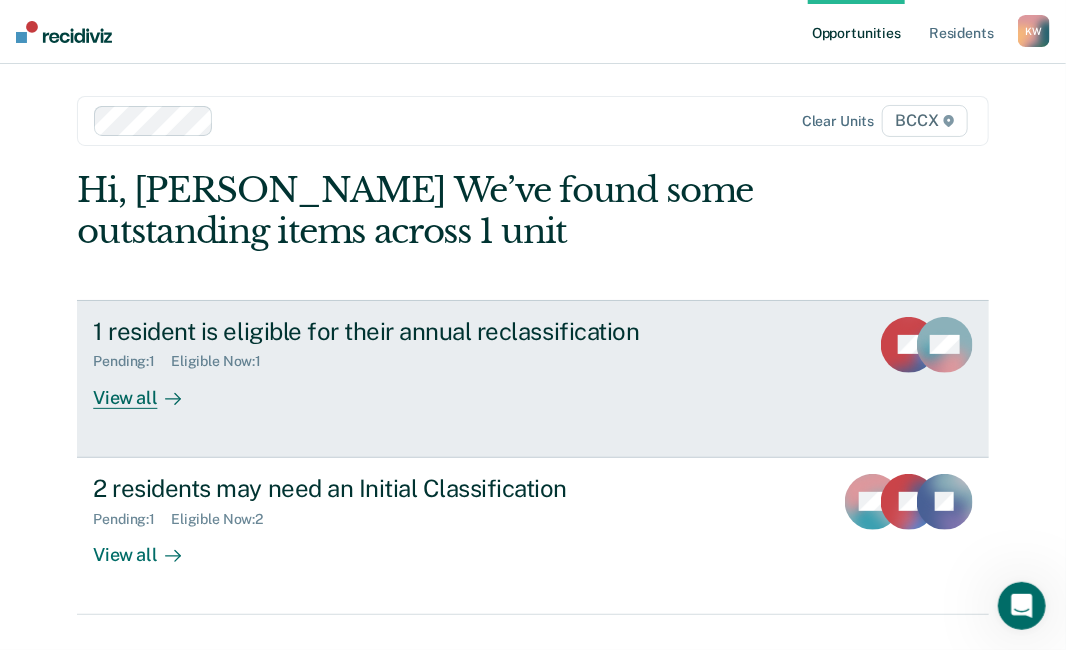 click on "View all" at bounding box center (149, 389) 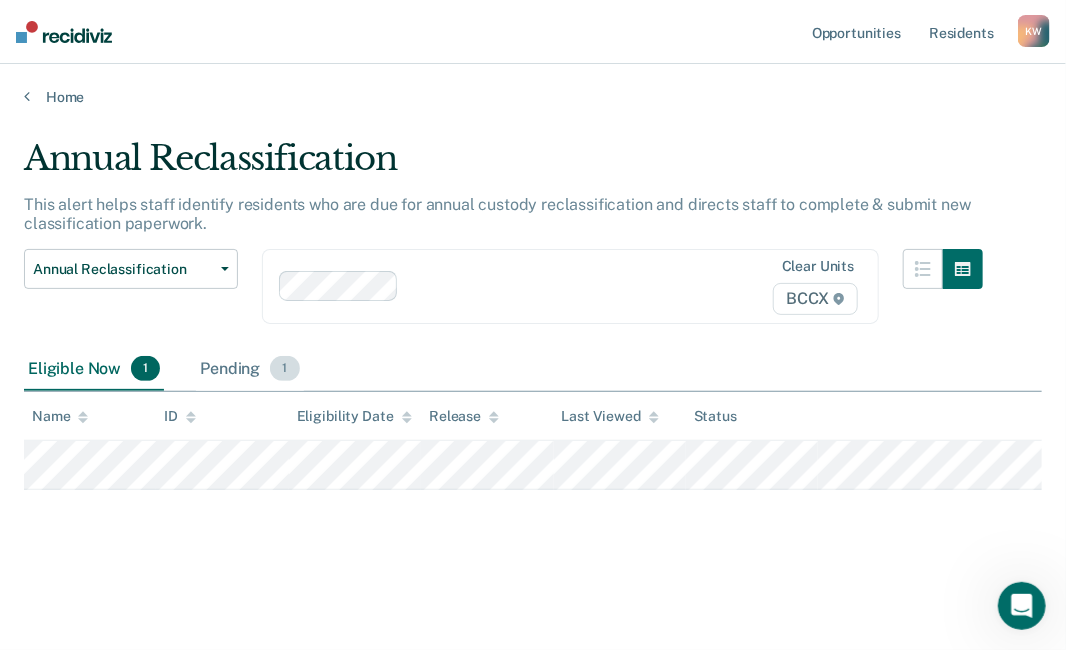 click on "Pending 1" at bounding box center (249, 370) 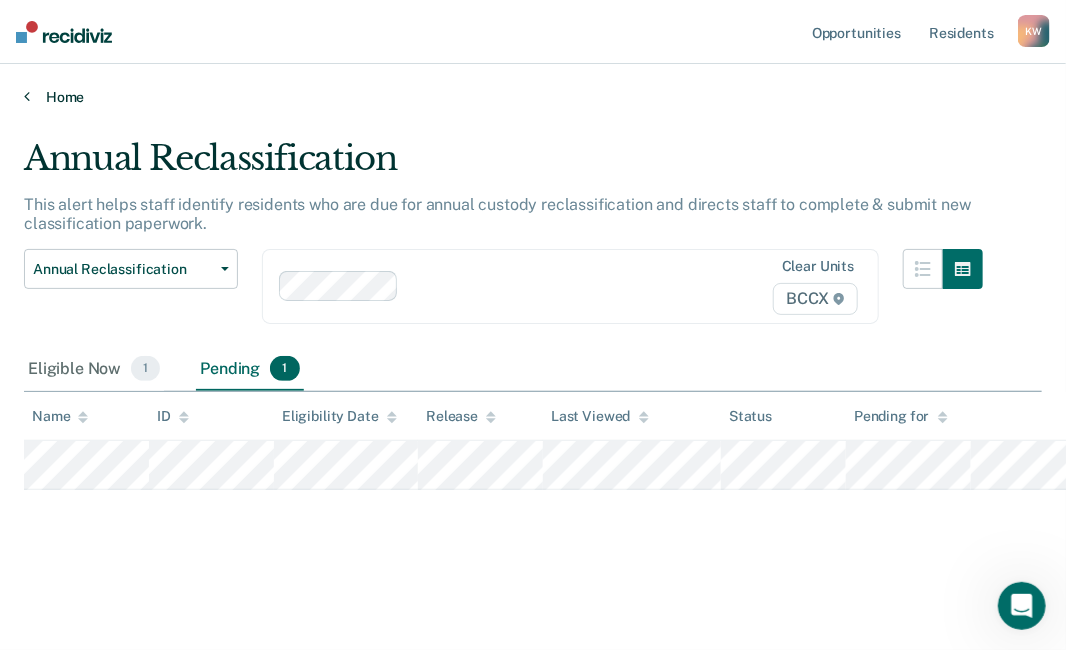 click on "Home" at bounding box center (533, 97) 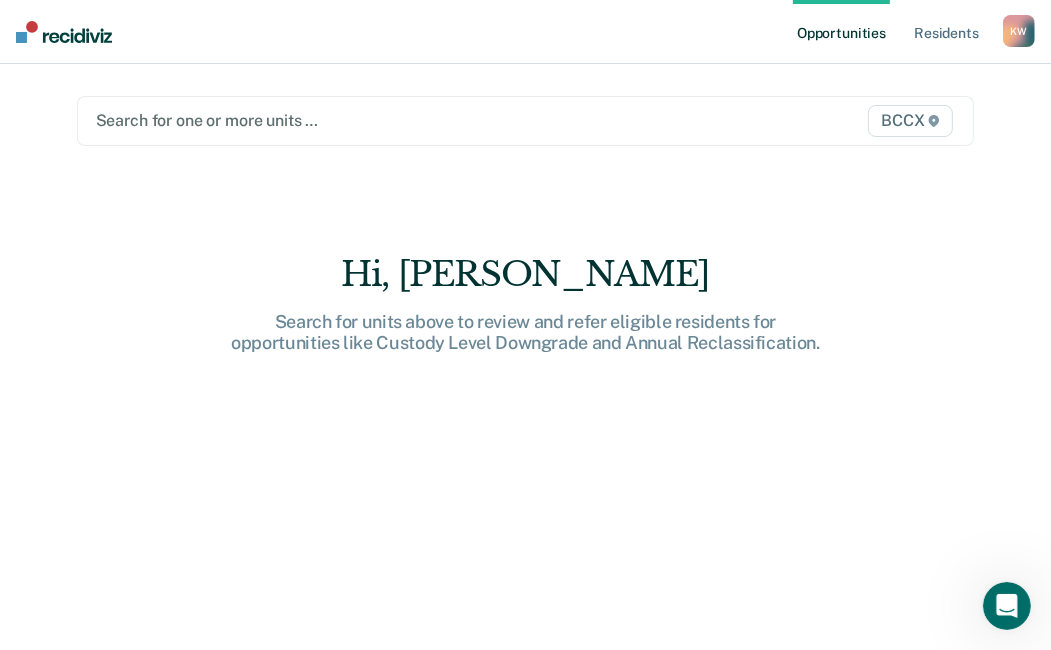 click at bounding box center (396, 120) 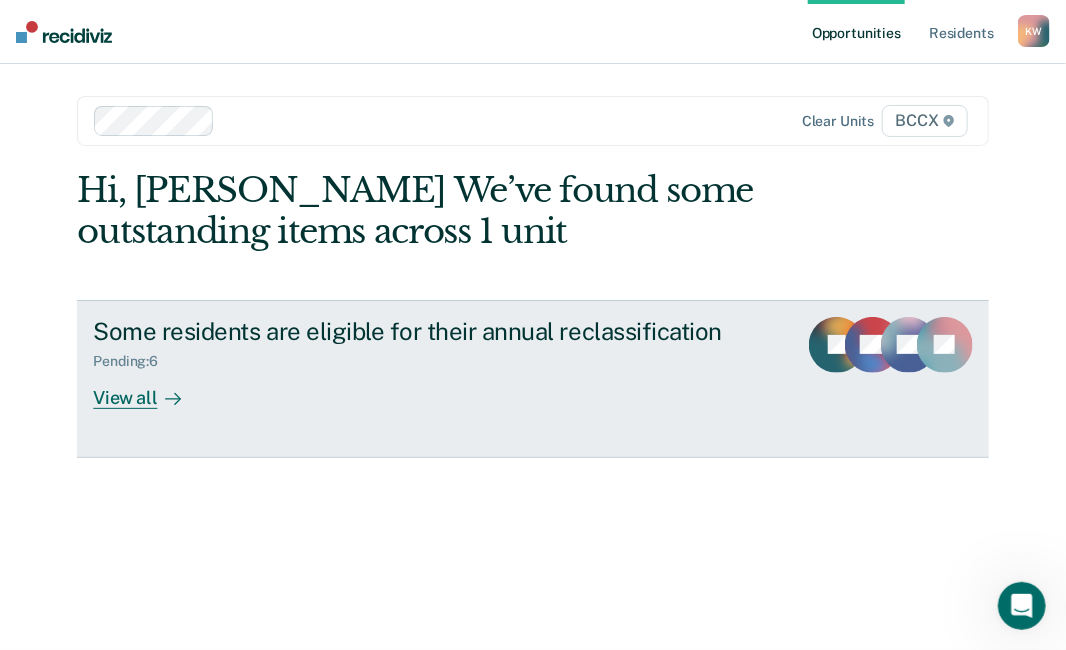 click on "View all" at bounding box center [149, 389] 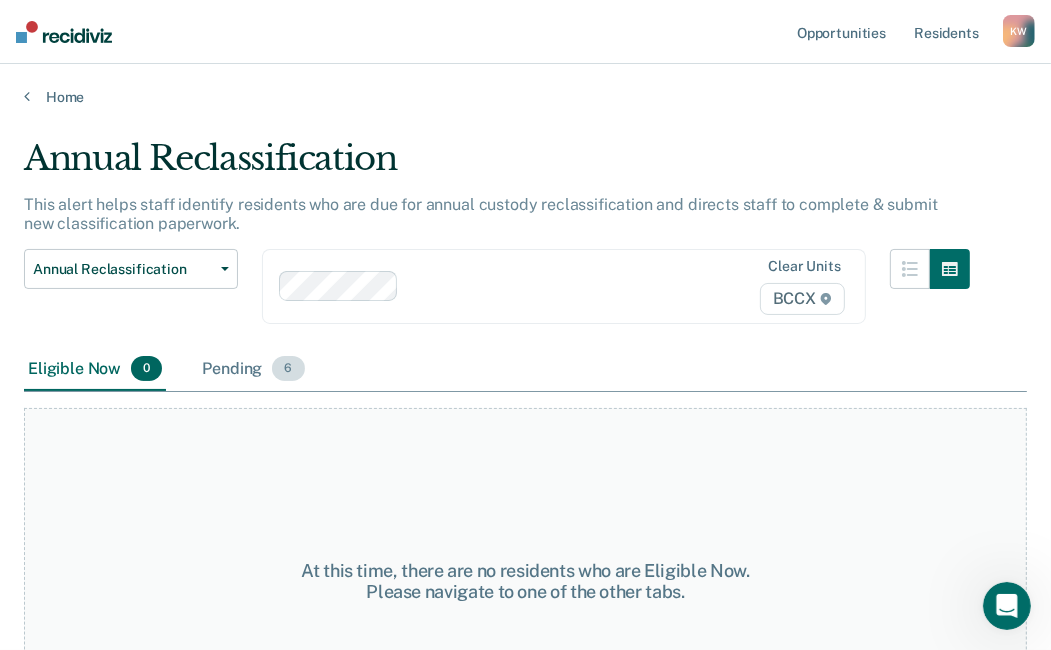 click on "Pending 6" at bounding box center [253, 370] 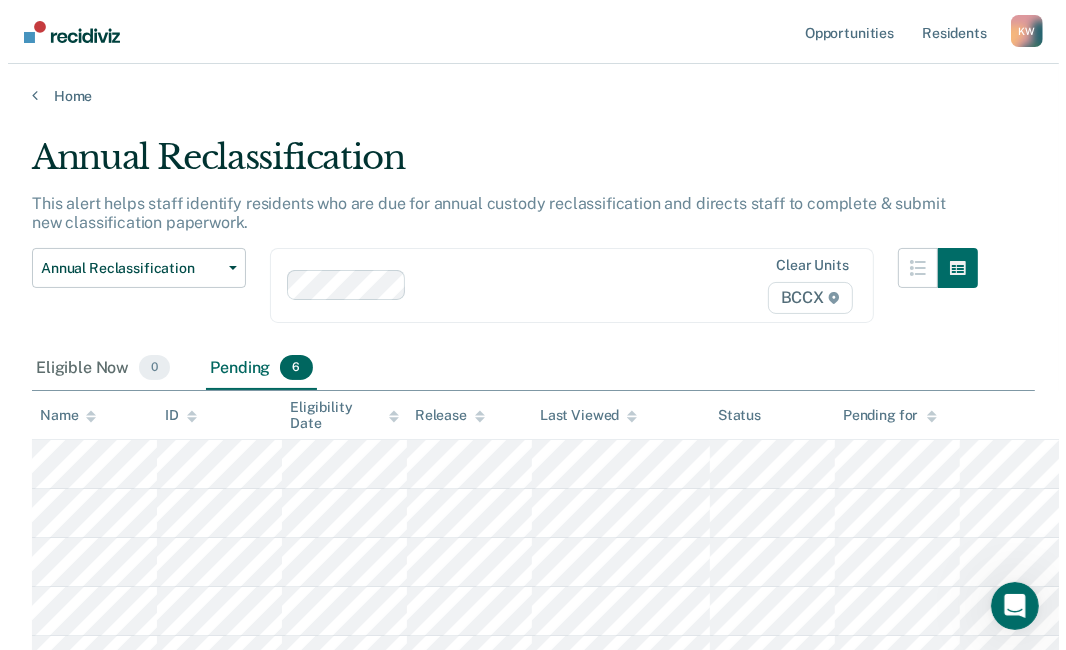 scroll, scrollTop: 0, scrollLeft: 0, axis: both 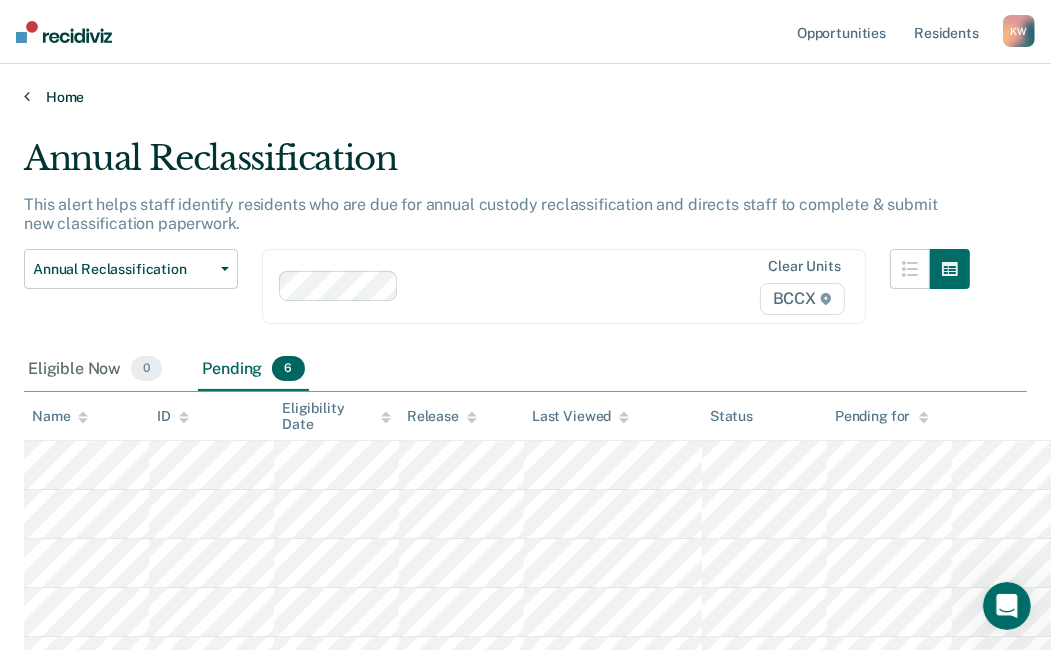 click on "Home" at bounding box center (525, 97) 